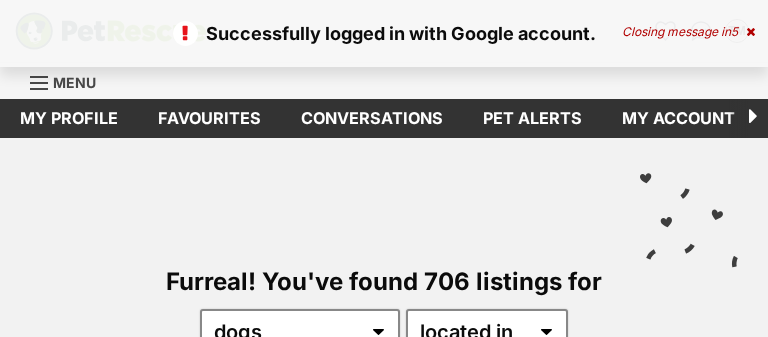 scroll, scrollTop: 0, scrollLeft: 0, axis: both 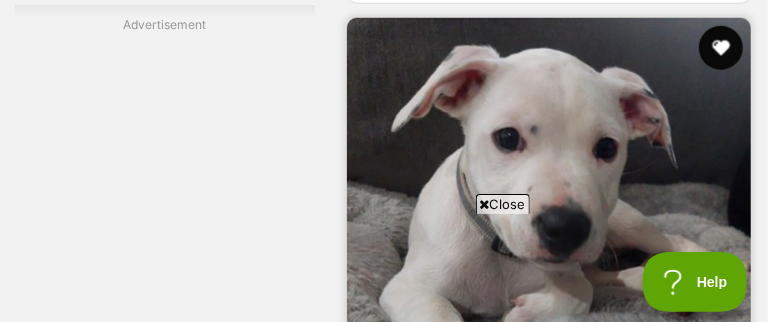 click at bounding box center [721, 48] 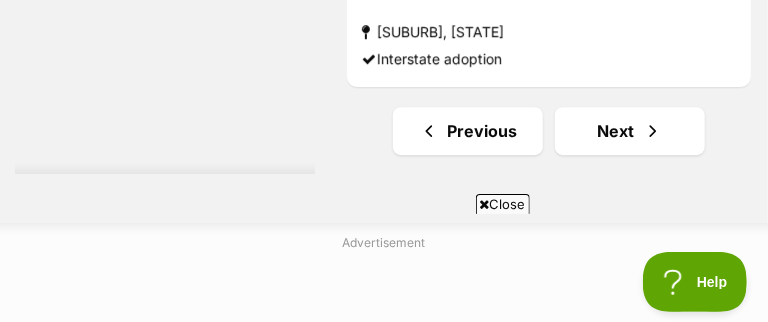scroll, scrollTop: 14169, scrollLeft: 0, axis: vertical 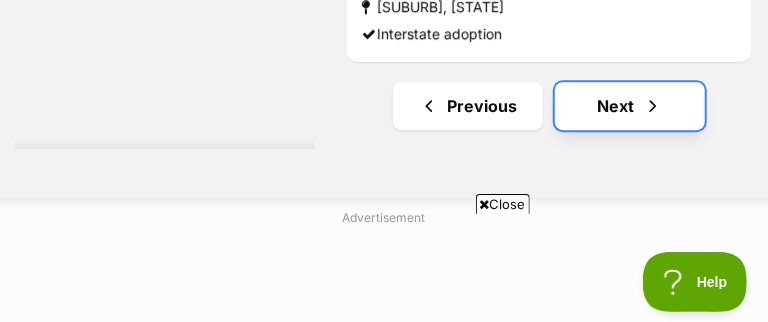 click on "Next" at bounding box center [630, 106] 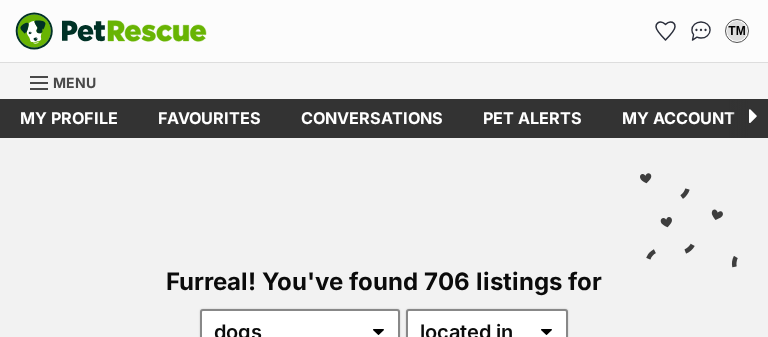 scroll, scrollTop: 0, scrollLeft: 0, axis: both 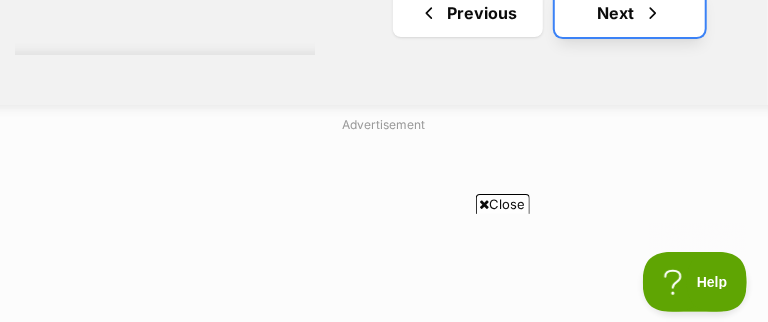 click at bounding box center (653, 13) 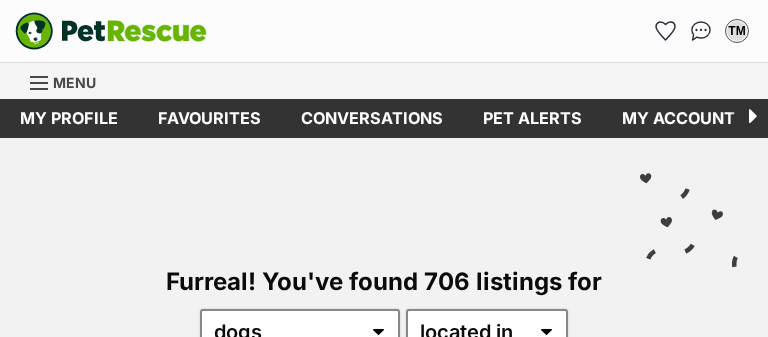 scroll, scrollTop: 0, scrollLeft: 0, axis: both 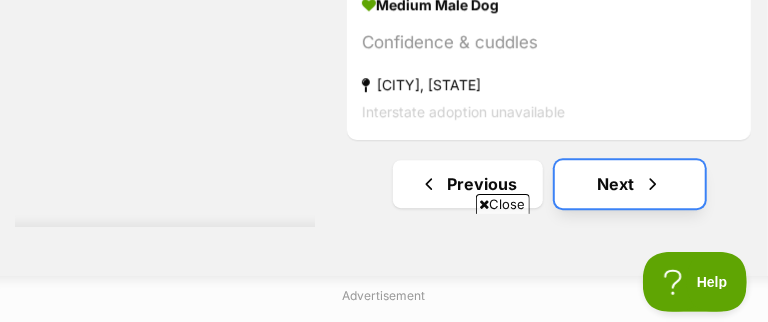 click on "Next" at bounding box center (630, 184) 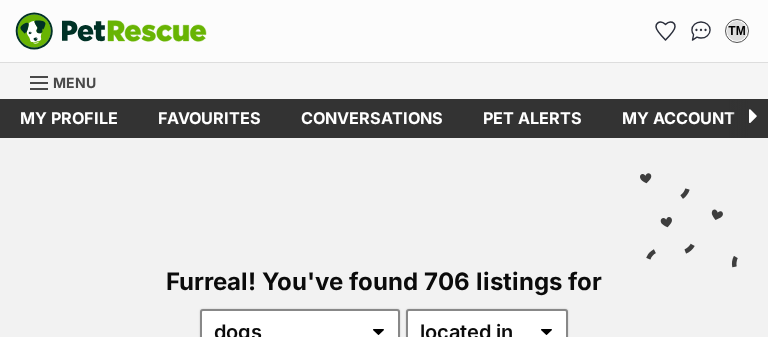 scroll, scrollTop: 0, scrollLeft: 0, axis: both 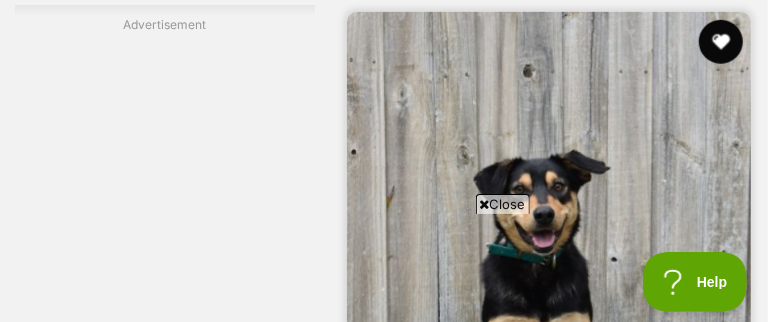 click at bounding box center (721, 42) 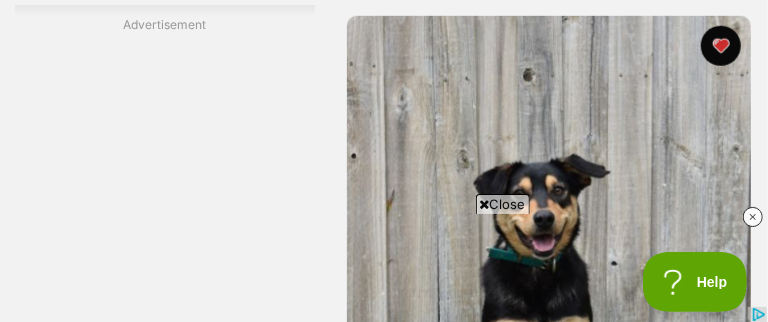 scroll, scrollTop: 0, scrollLeft: 0, axis: both 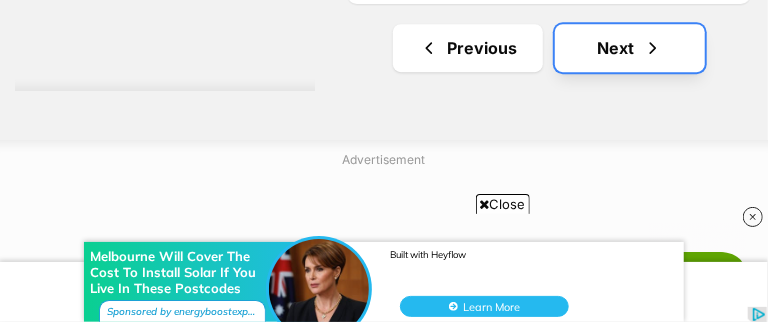 click at bounding box center [653, 48] 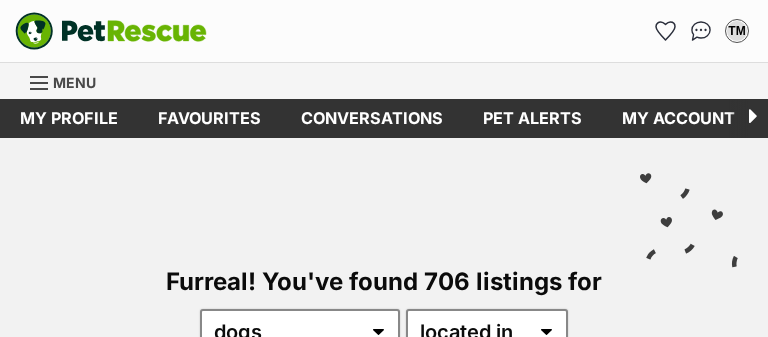 scroll, scrollTop: 0, scrollLeft: 0, axis: both 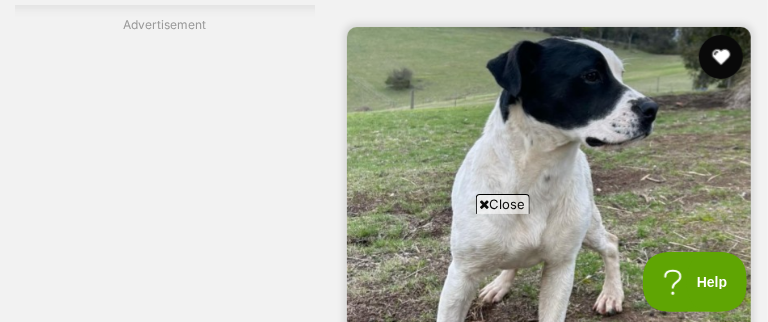 click at bounding box center [721, 57] 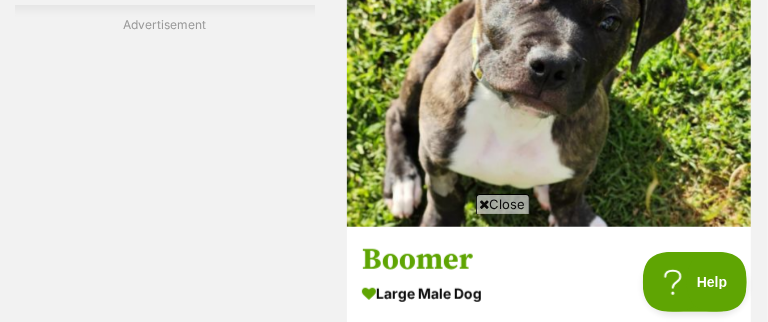 scroll, scrollTop: 7738, scrollLeft: 0, axis: vertical 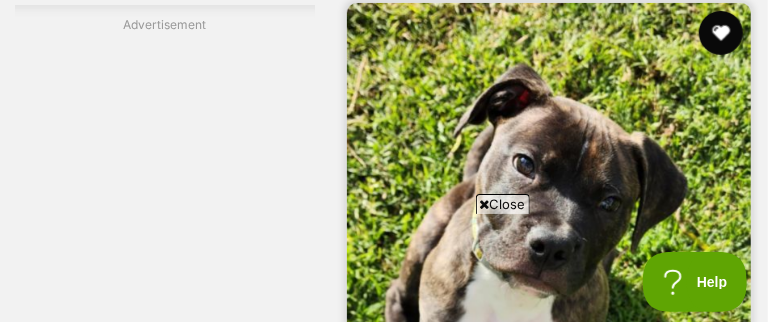 click at bounding box center (721, 33) 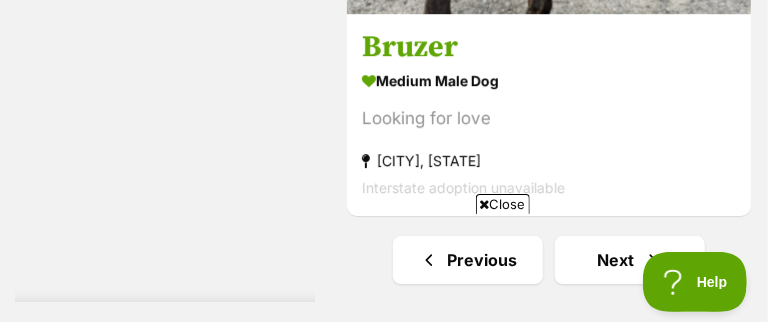scroll, scrollTop: 14370, scrollLeft: 0, axis: vertical 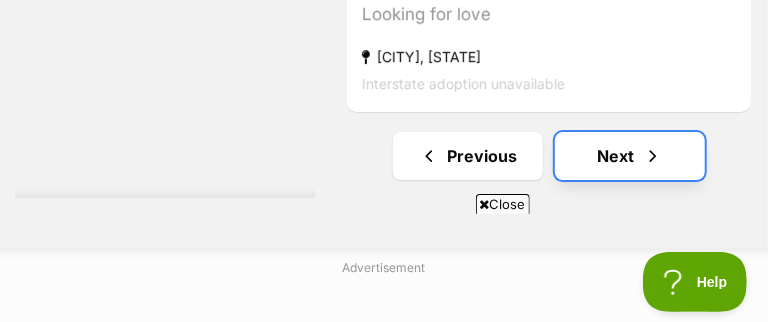 click on "Next" at bounding box center (630, 156) 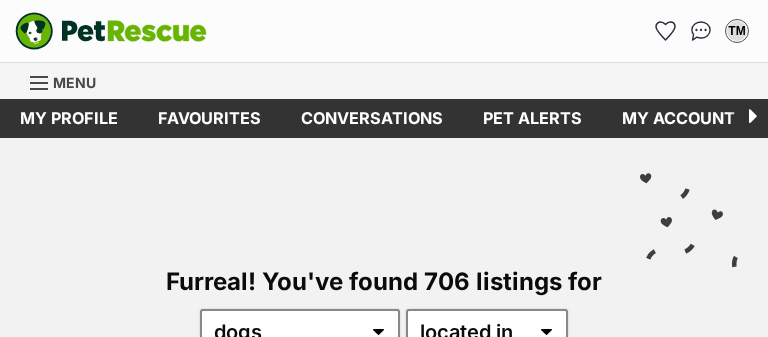 scroll, scrollTop: 0, scrollLeft: 0, axis: both 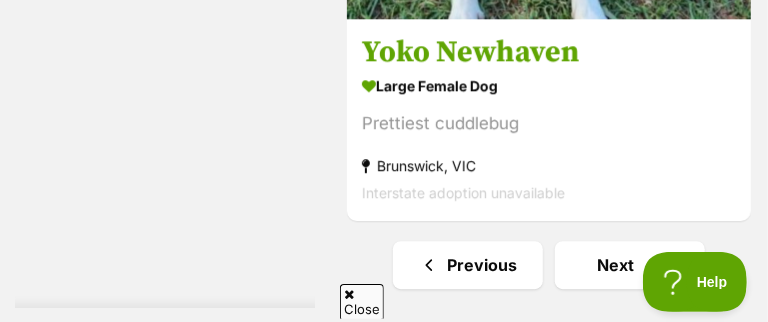 click on "Displaying  121  to  140  of  706  pets
Clear all 2 filters
Show 20 40 60 pets per page
Visit PetRescue TV (external site)
Boop this!
Refine your search
Search for a pet
Search
Species
Cats (1,791)
Dogs (706)
Other Pets (211)
State
ACT (12)
NSW (987)
NT (13)
QLD (630)
SA (24)
TAS (7)
VIC (706)
WA (154)
Include pets available for interstate adoption
Pets near me within
10km
25km
50km
100km
250km
50km
of
Update
Gender
Male (402)
Female (304)
Size
Small (49)
Medium (373)
Large (284)
Age
Puppy (80)
Adult (626)
Senior (43)
About my home
I have kids under 5 years old (383)" at bounding box center (384, -6547) 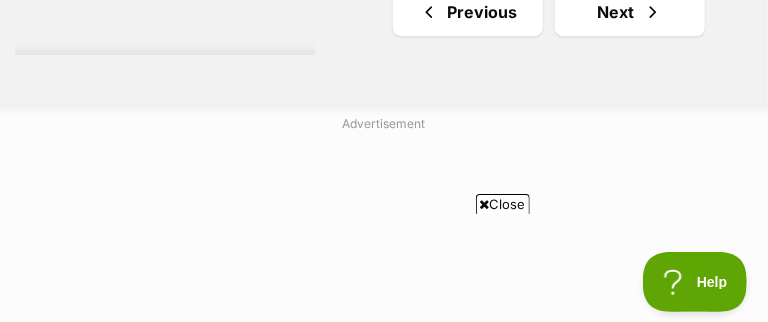 scroll, scrollTop: 14238, scrollLeft: 0, axis: vertical 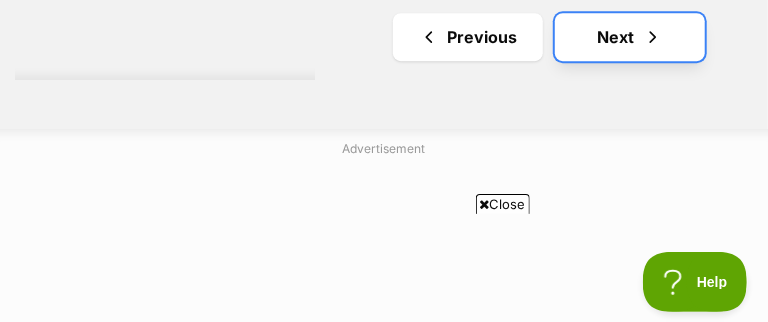 click on "Next" at bounding box center [630, 37] 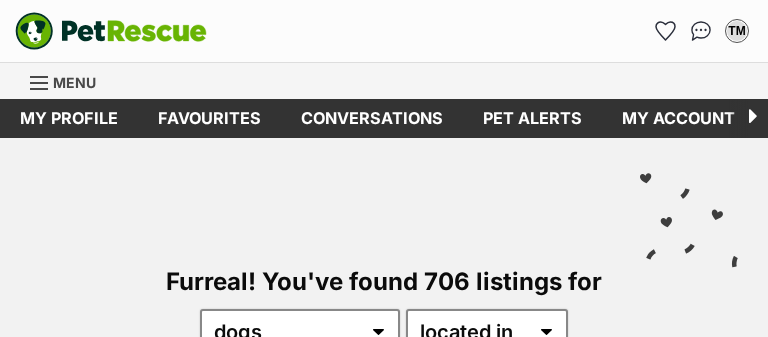 scroll, scrollTop: 0, scrollLeft: 0, axis: both 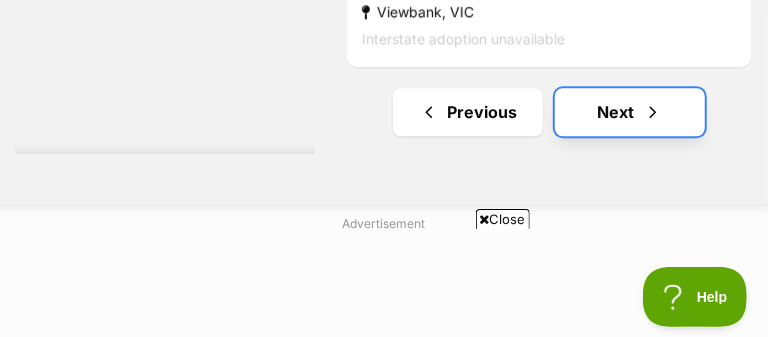 click on "Next" at bounding box center (630, 112) 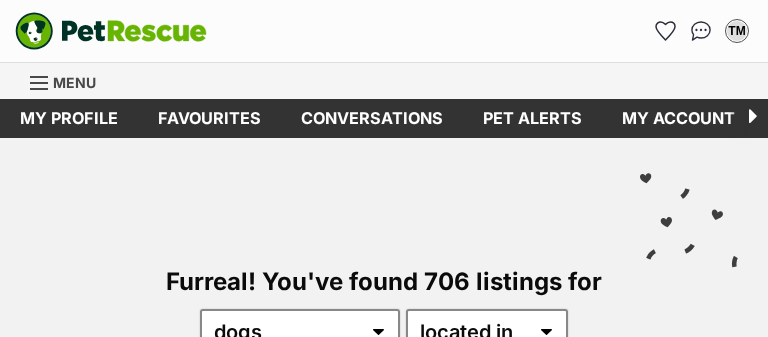 scroll, scrollTop: 0, scrollLeft: 0, axis: both 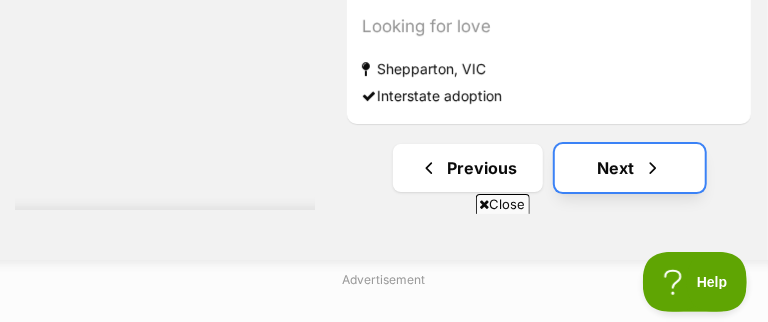 click on "Next" at bounding box center [630, 168] 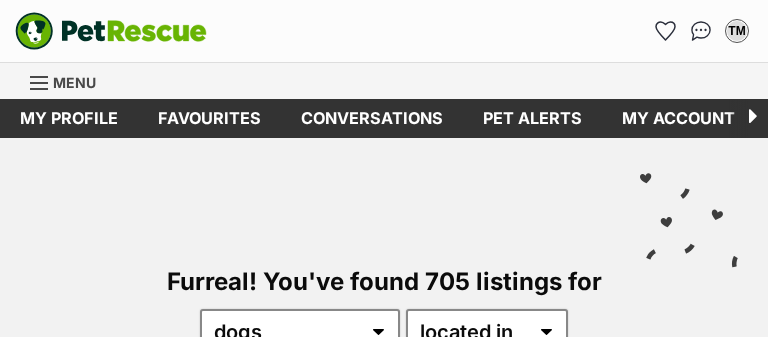 scroll, scrollTop: 0, scrollLeft: 0, axis: both 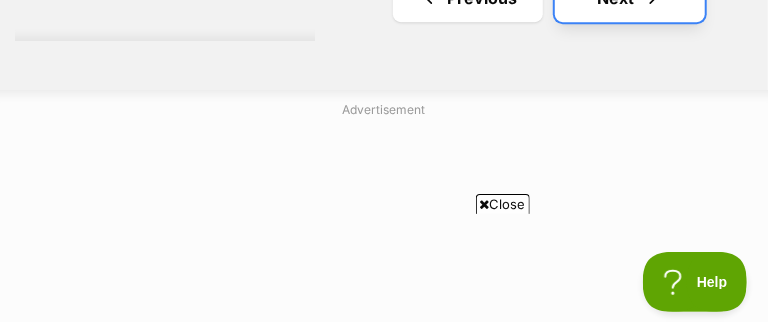click on "Next" at bounding box center (630, -2) 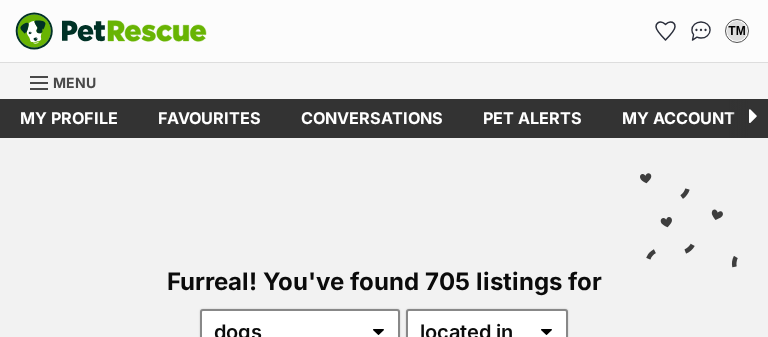 scroll, scrollTop: 0, scrollLeft: 0, axis: both 